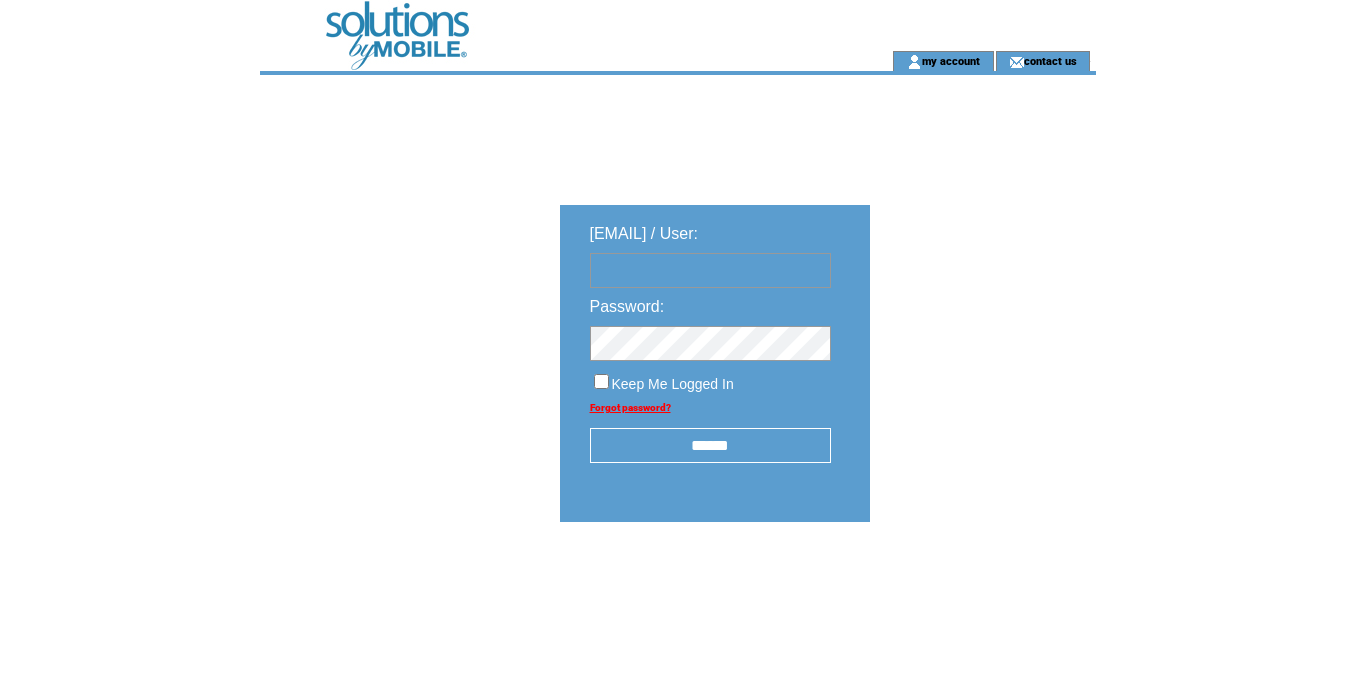 scroll, scrollTop: 0, scrollLeft: 0, axis: both 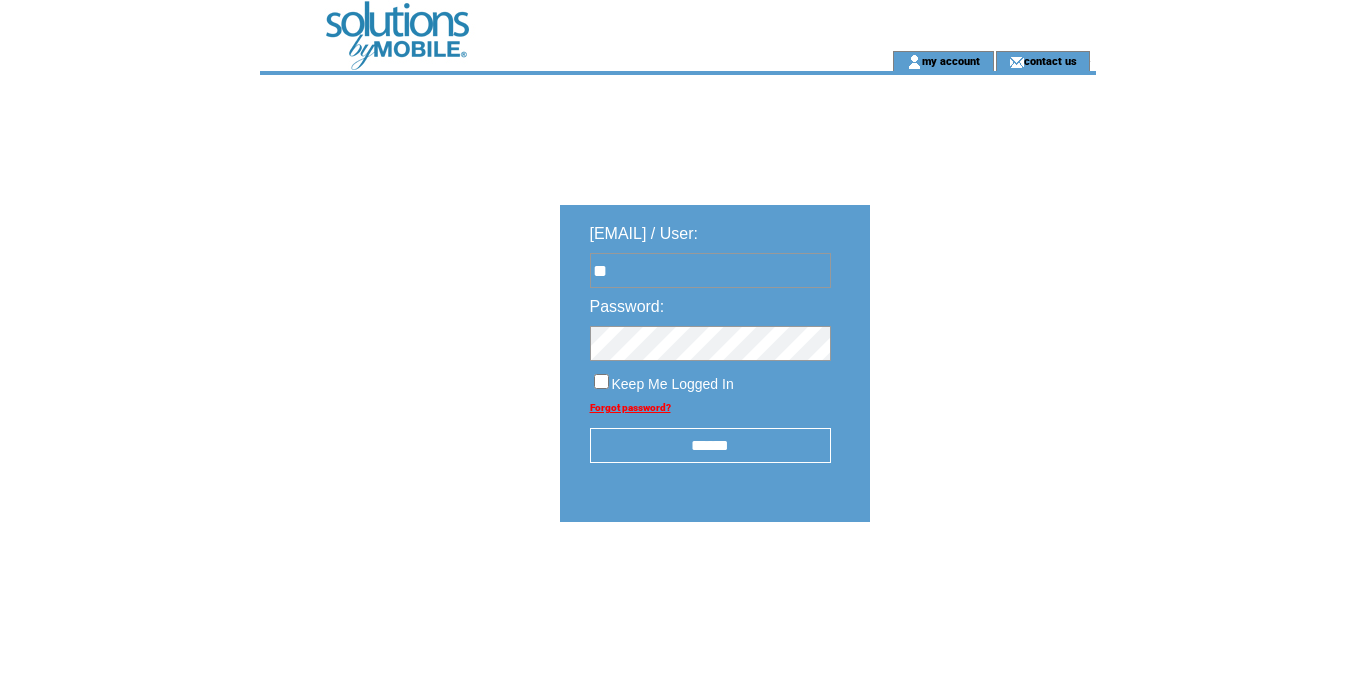 type on "**********" 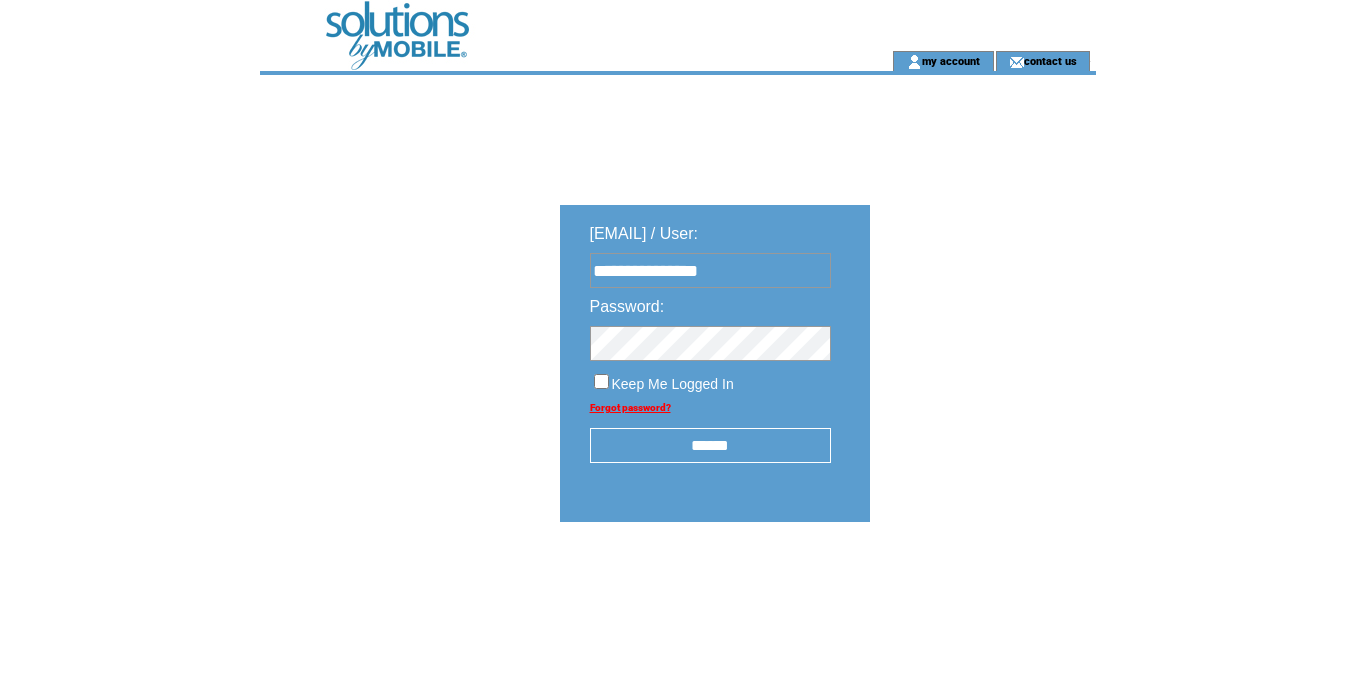 click on "******" at bounding box center [710, 445] 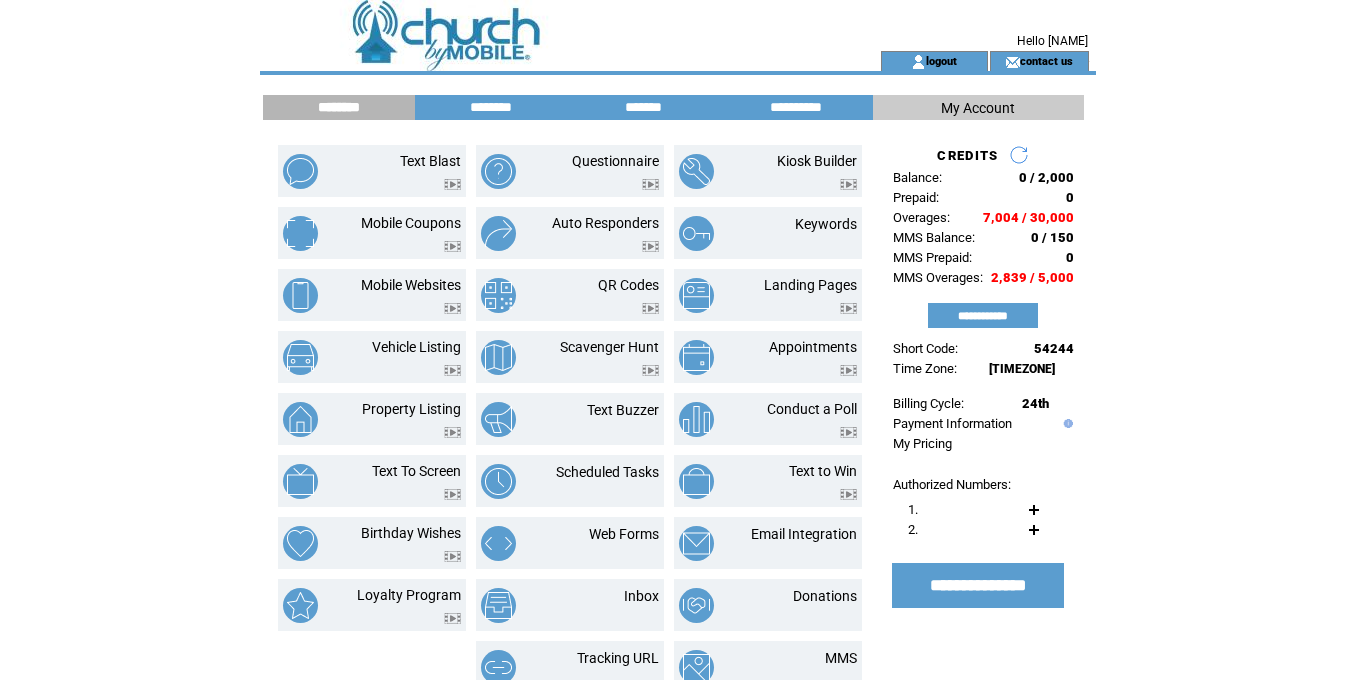 scroll, scrollTop: 0, scrollLeft: 0, axis: both 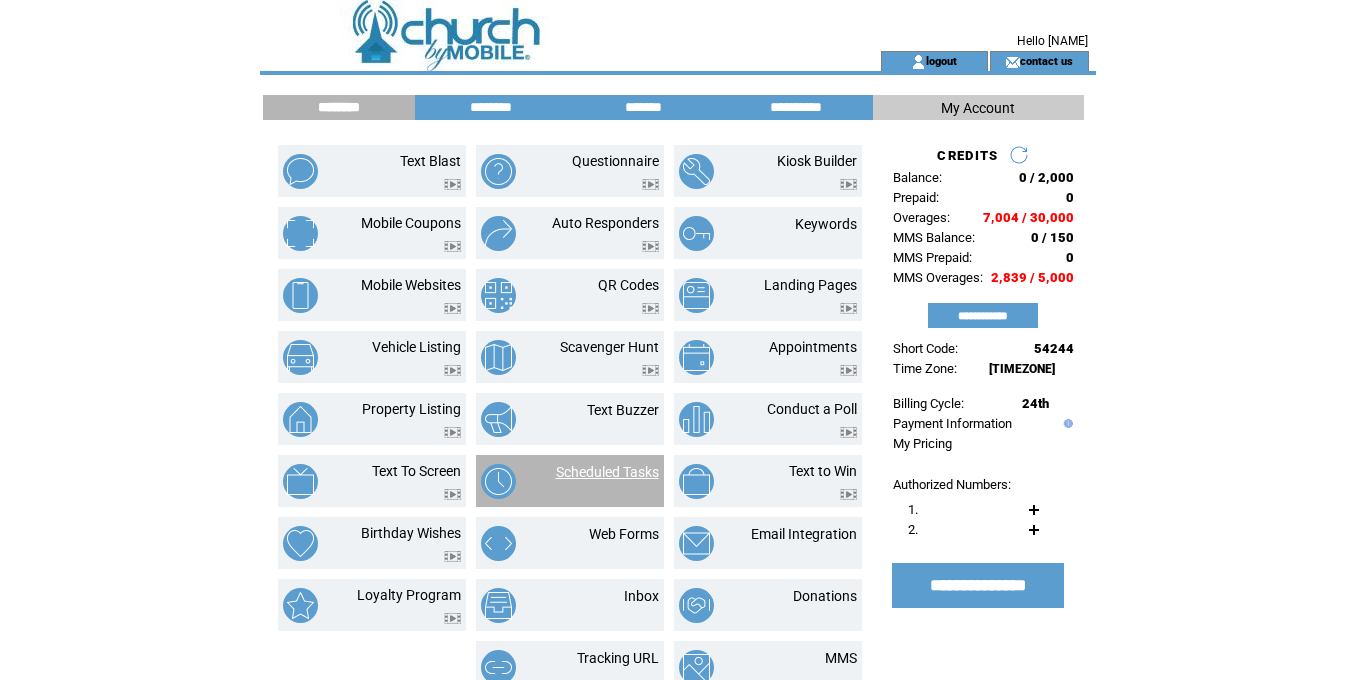 click on "Scheduled Tasks" at bounding box center [607, 472] 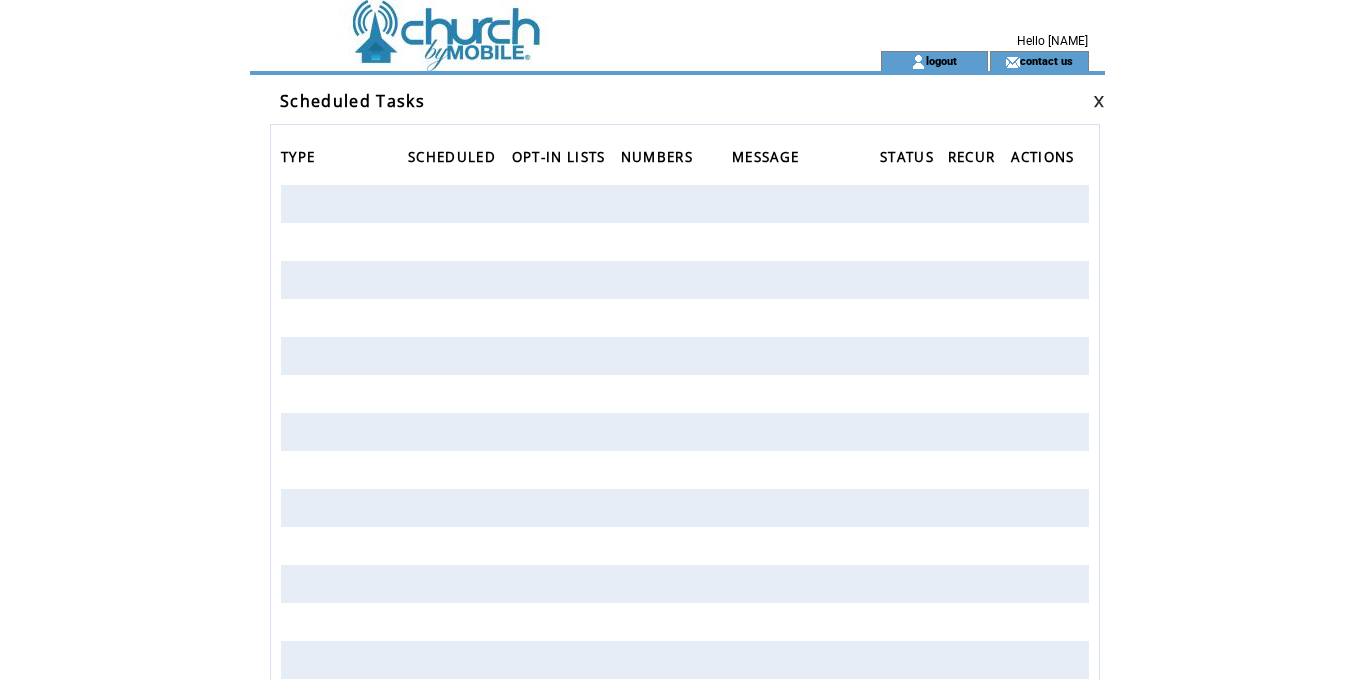 scroll, scrollTop: 0, scrollLeft: 0, axis: both 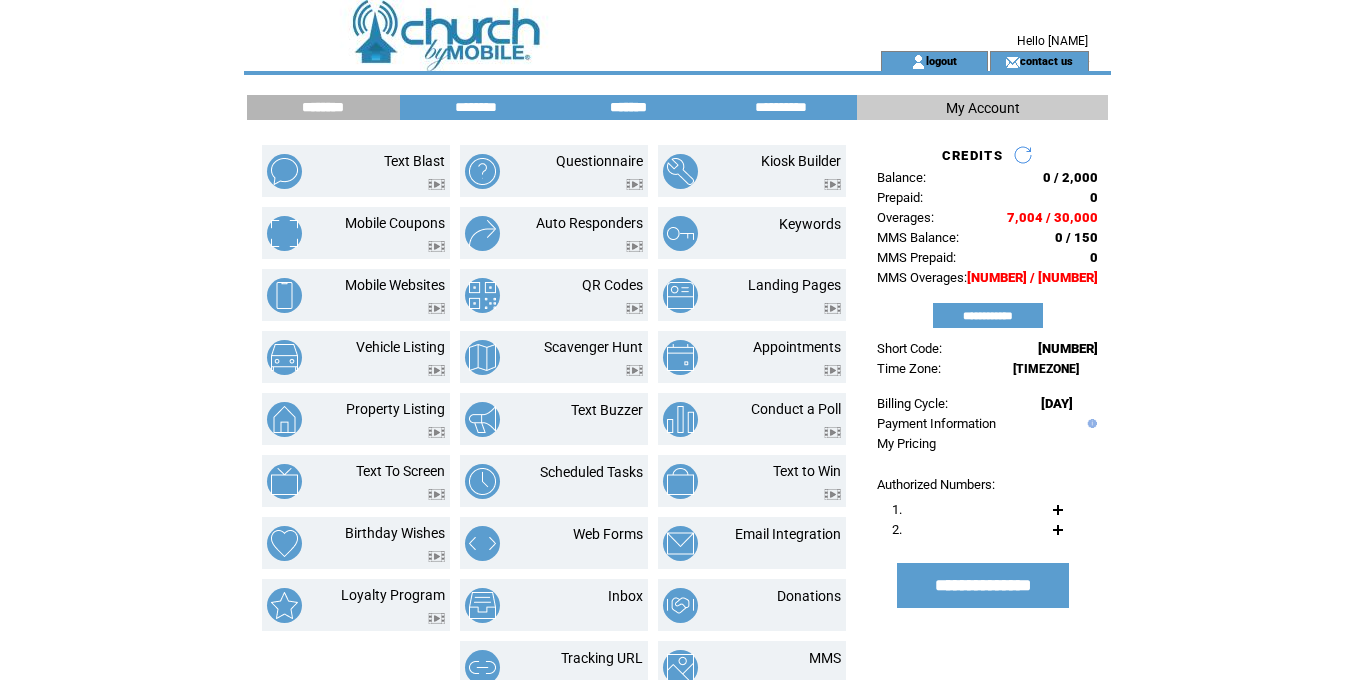 click on "*******" at bounding box center [628, 107] 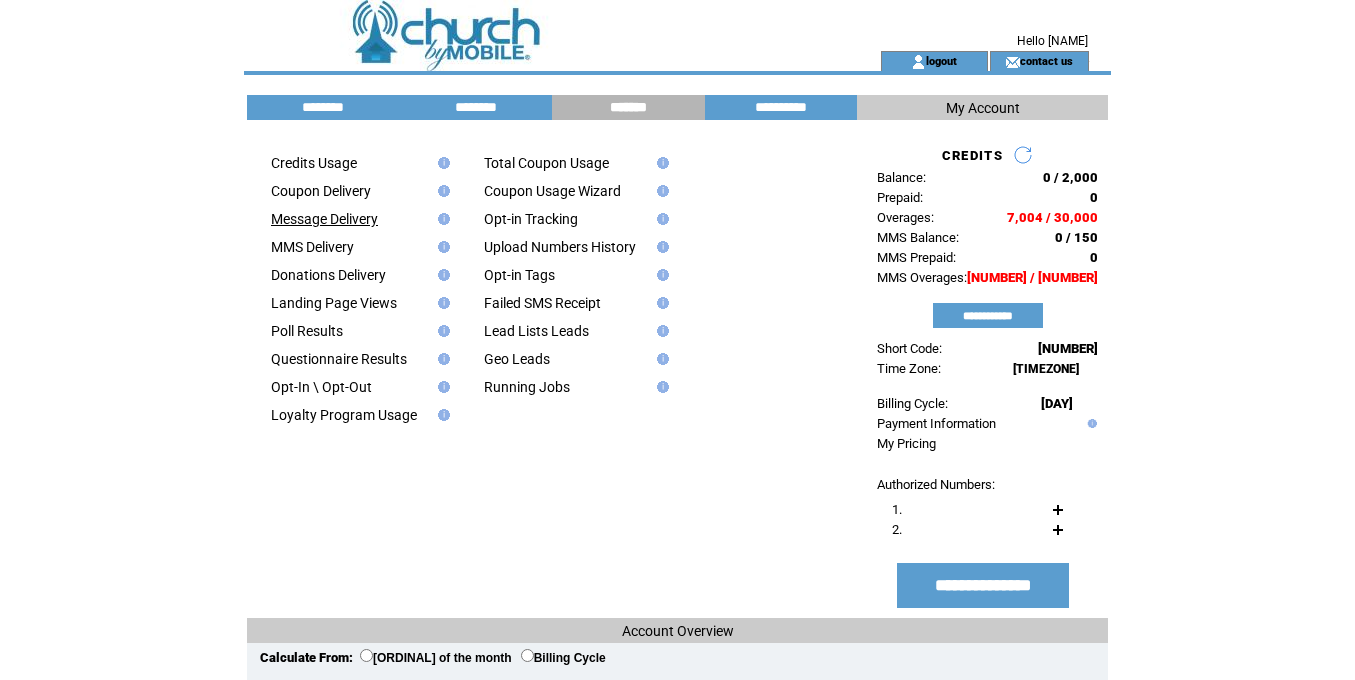 click on "Message Delivery" at bounding box center (324, 219) 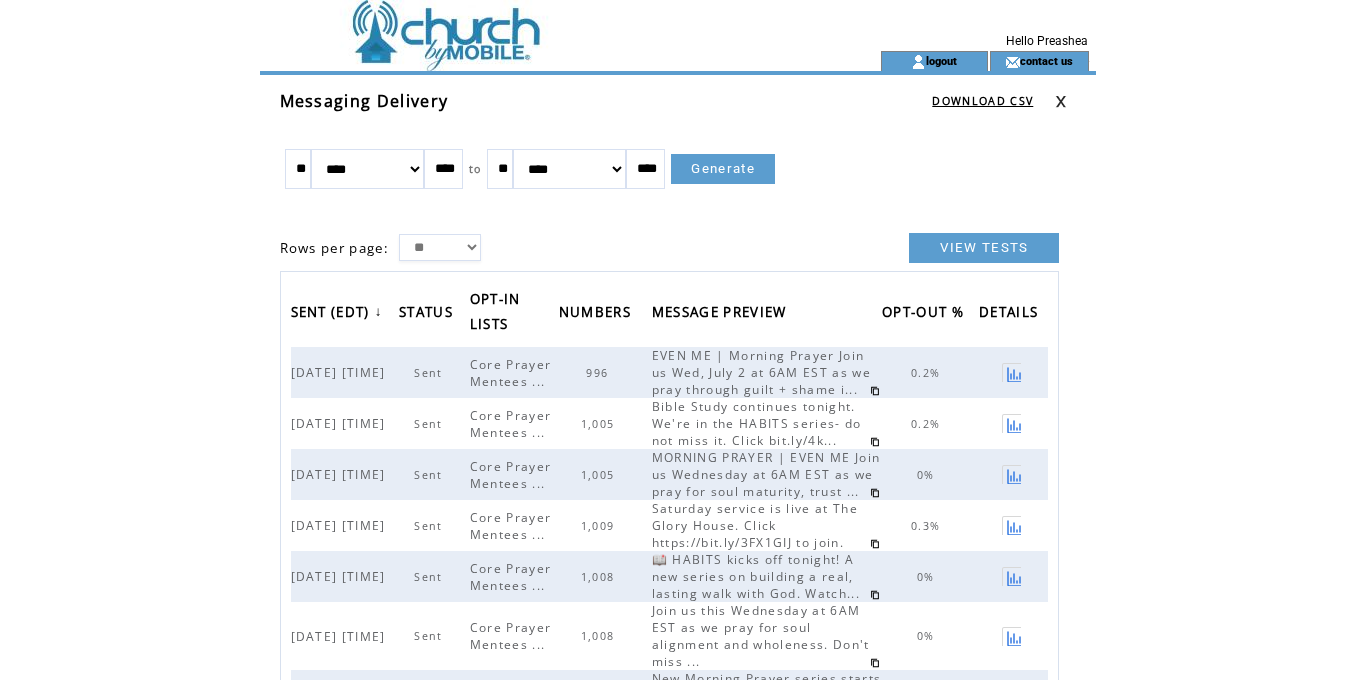 scroll, scrollTop: 0, scrollLeft: 0, axis: both 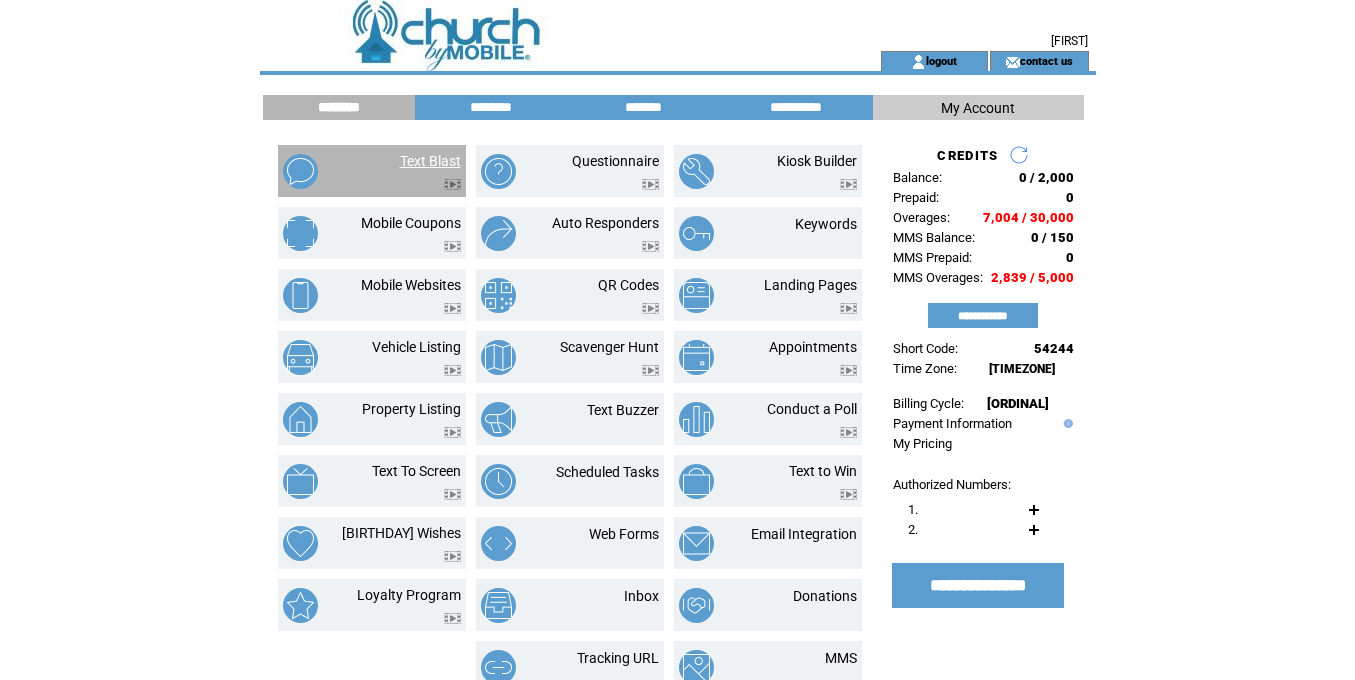 click on "Text Blast" at bounding box center (430, 161) 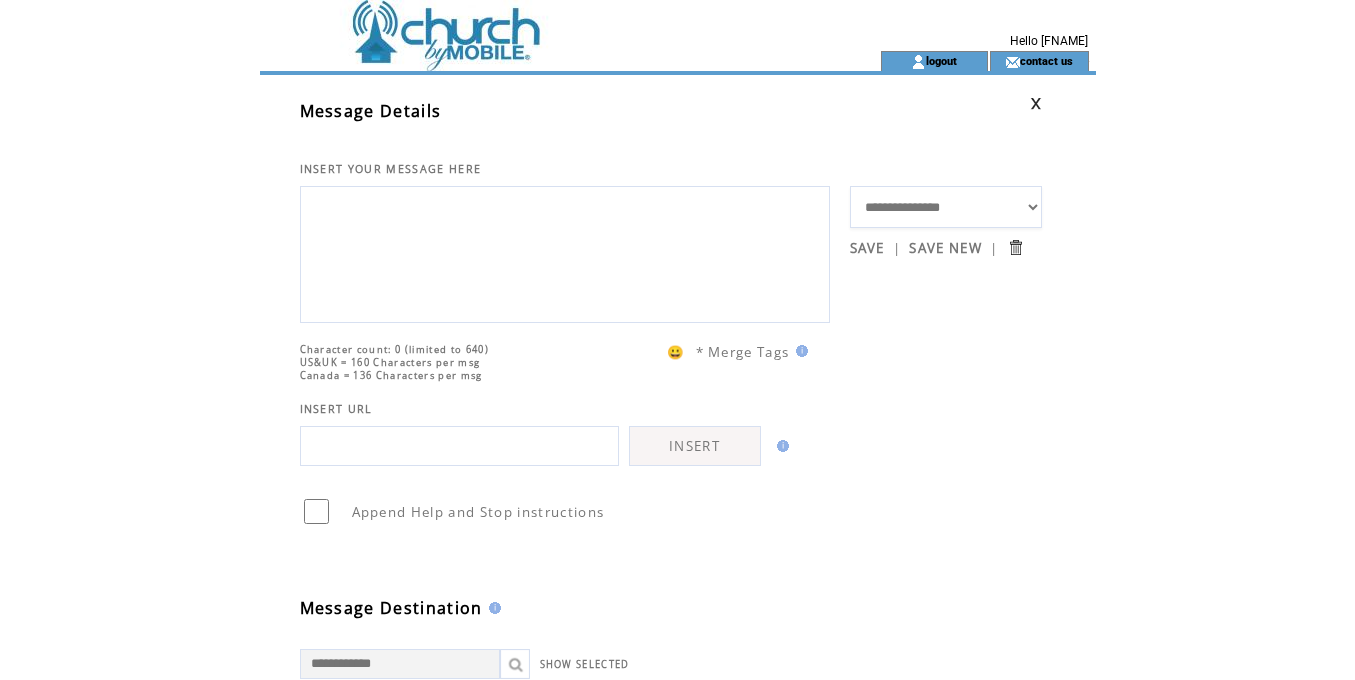 scroll, scrollTop: 0, scrollLeft: 0, axis: both 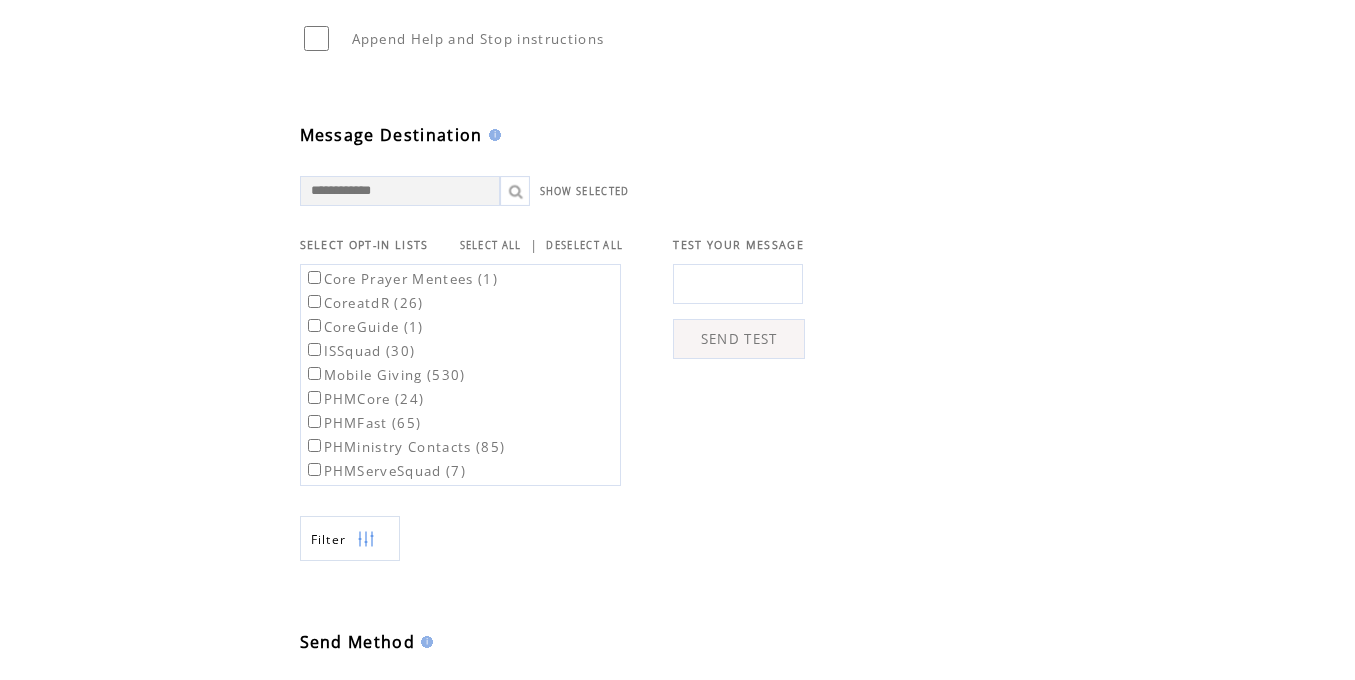 type on "**********" 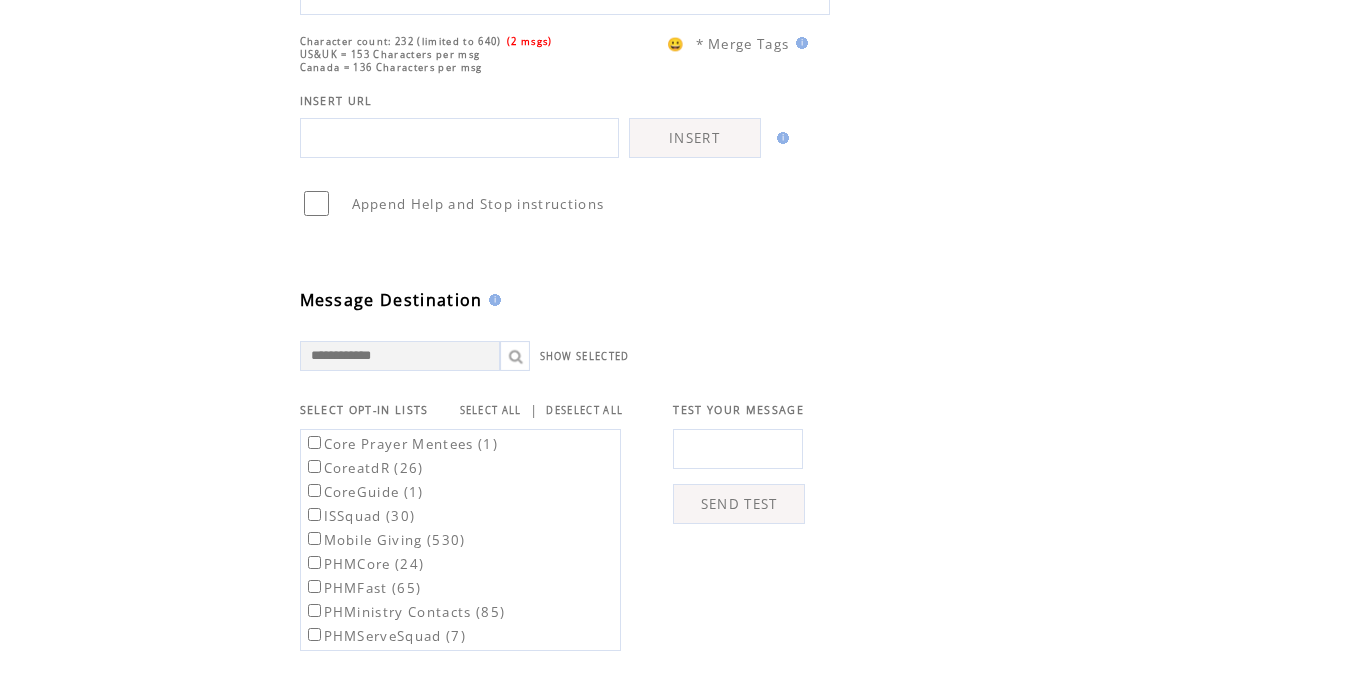scroll, scrollTop: 0, scrollLeft: 0, axis: both 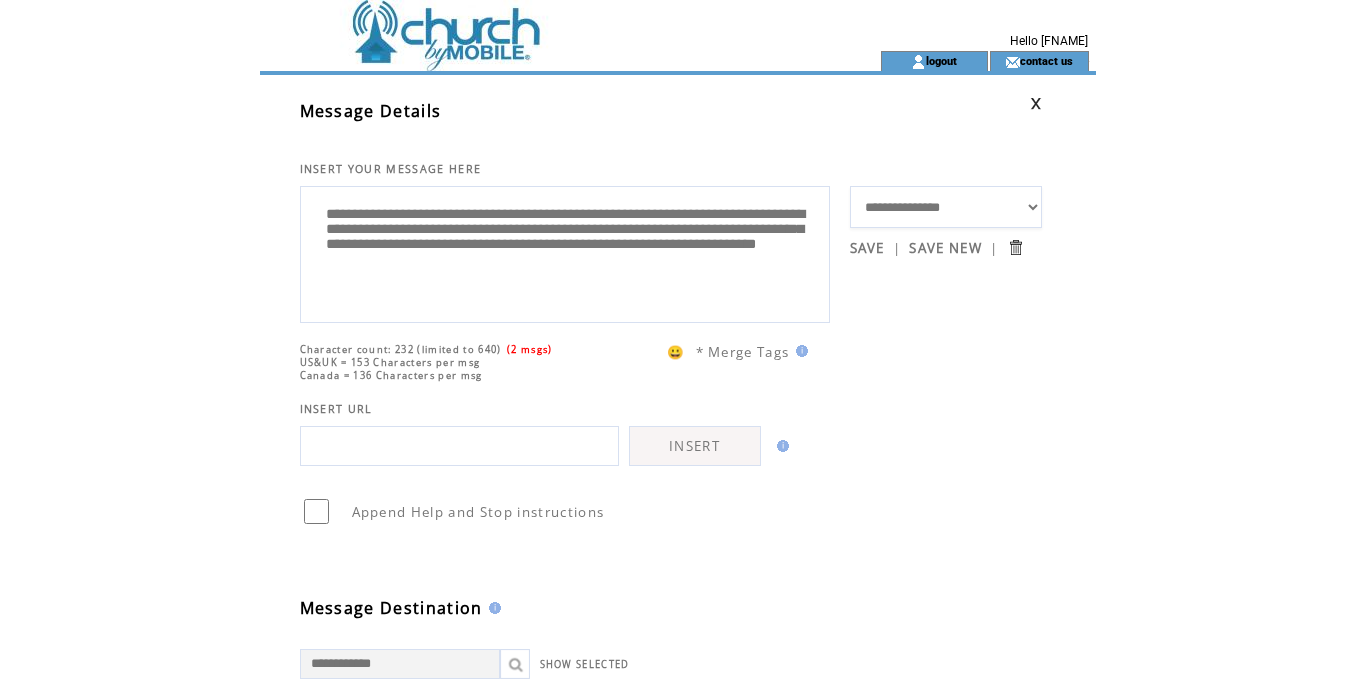drag, startPoint x: 486, startPoint y: 251, endPoint x: 370, endPoint y: 265, distance: 116.841774 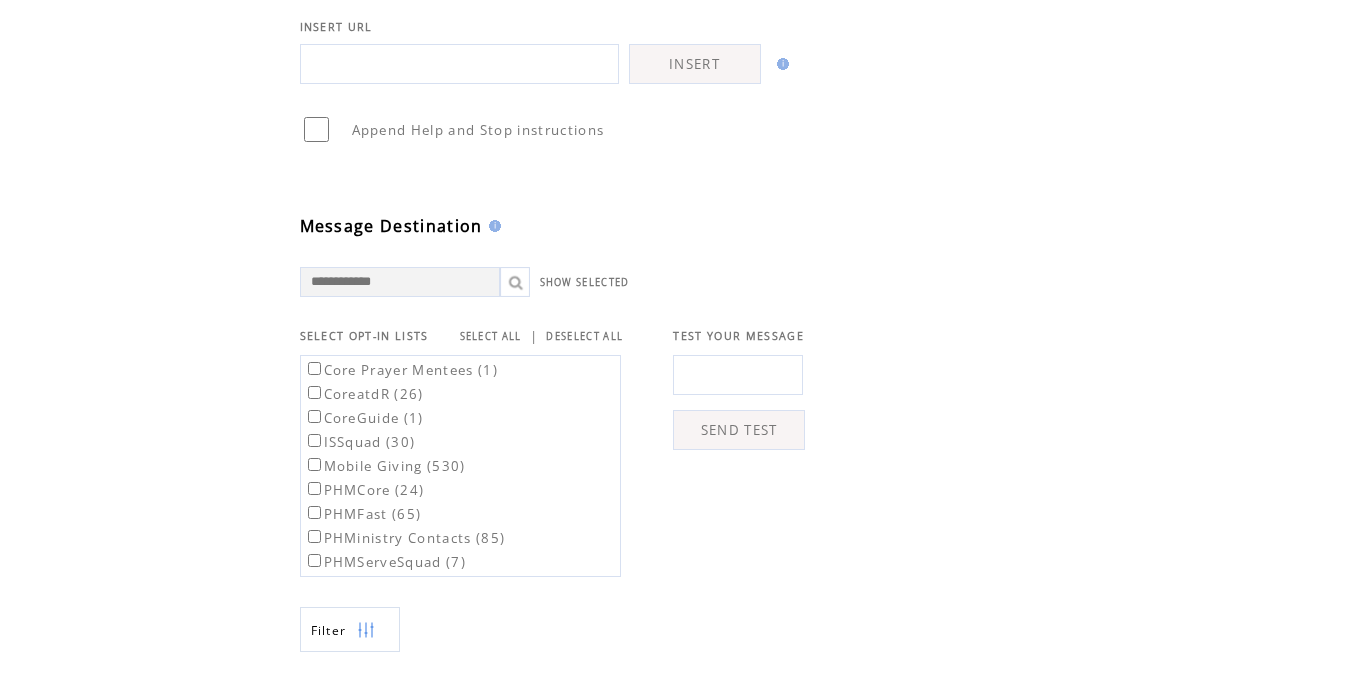 scroll, scrollTop: 385, scrollLeft: 0, axis: vertical 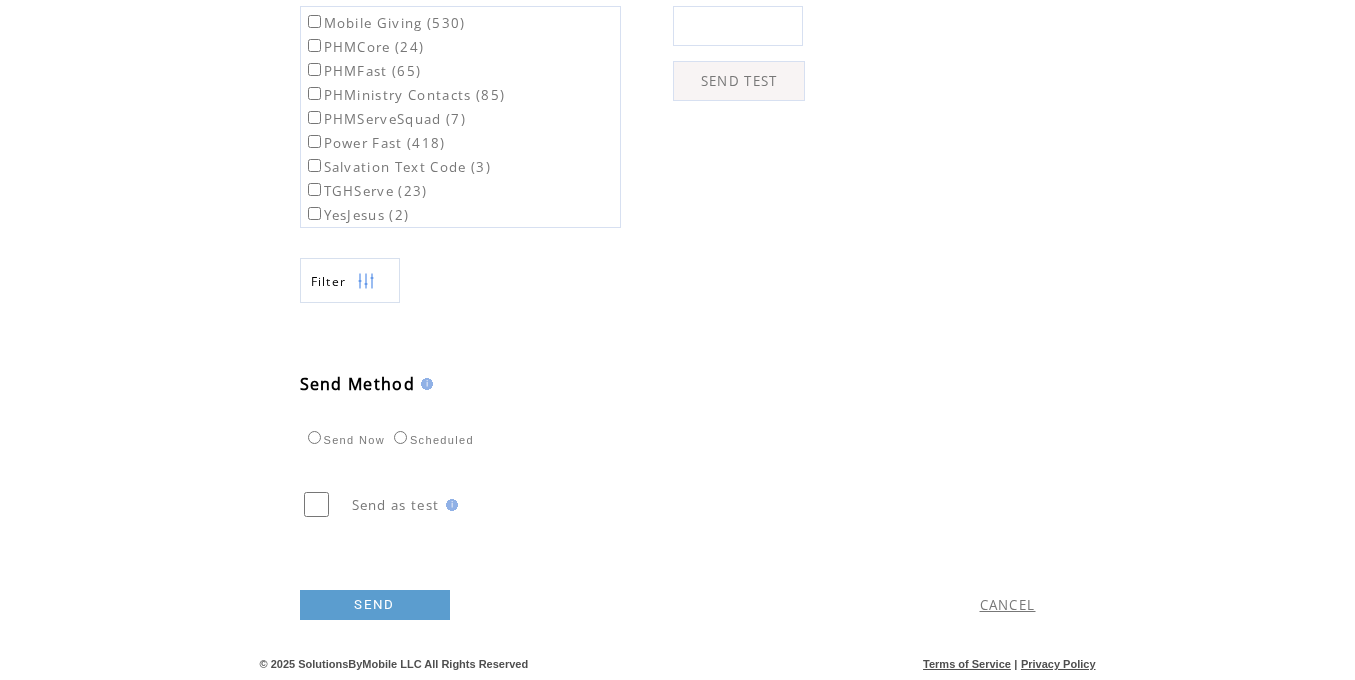click on "SEND" at bounding box center [375, 605] 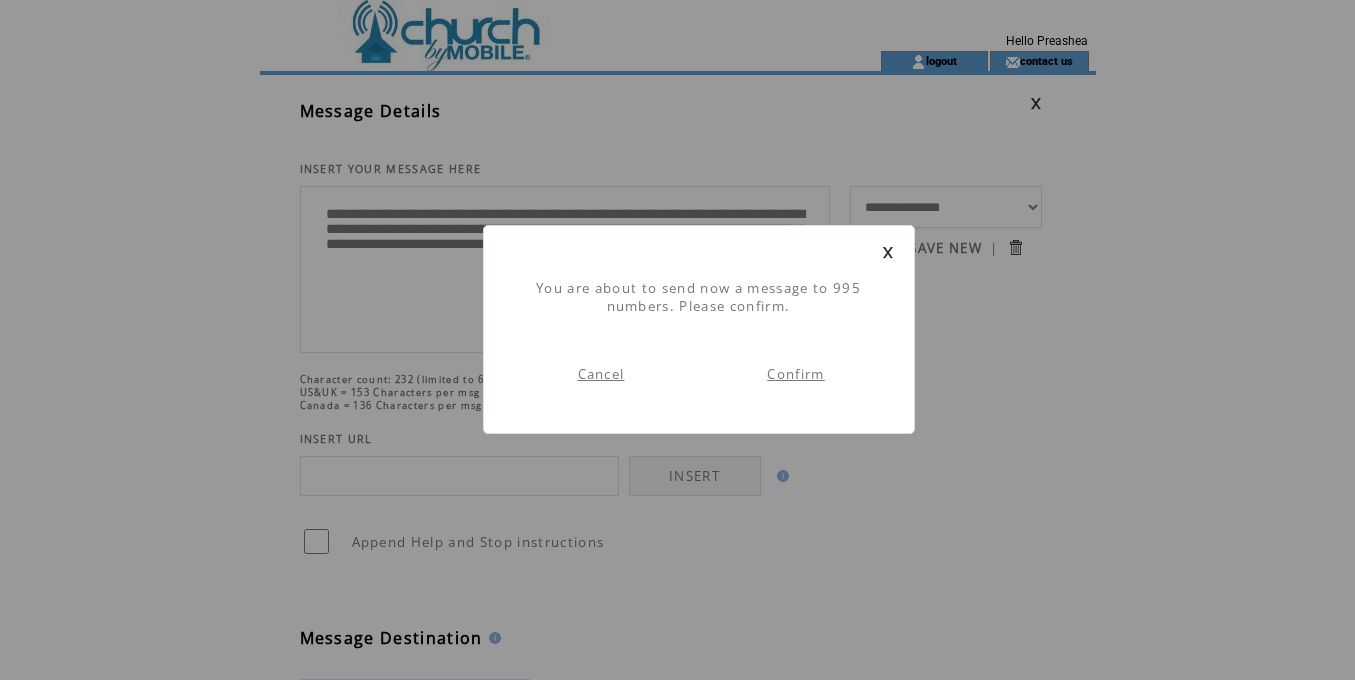 scroll, scrollTop: 1, scrollLeft: 0, axis: vertical 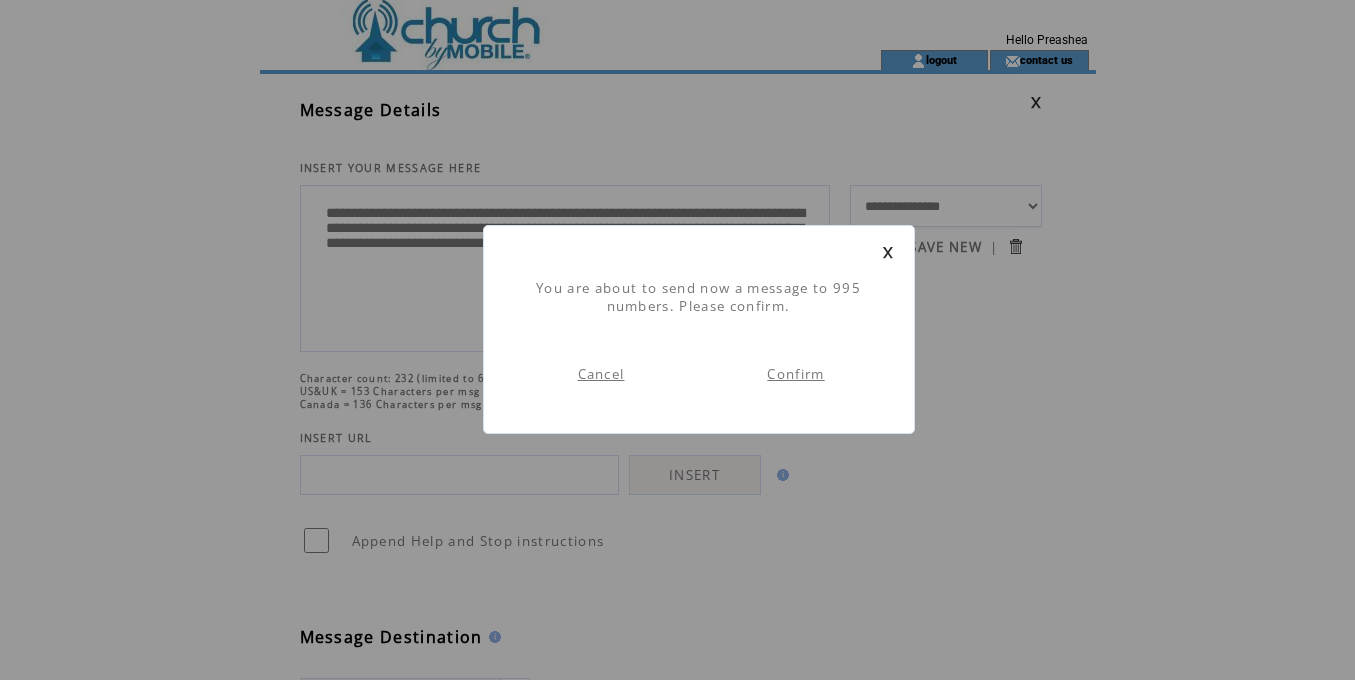 click on "Confirm" at bounding box center [795, 374] 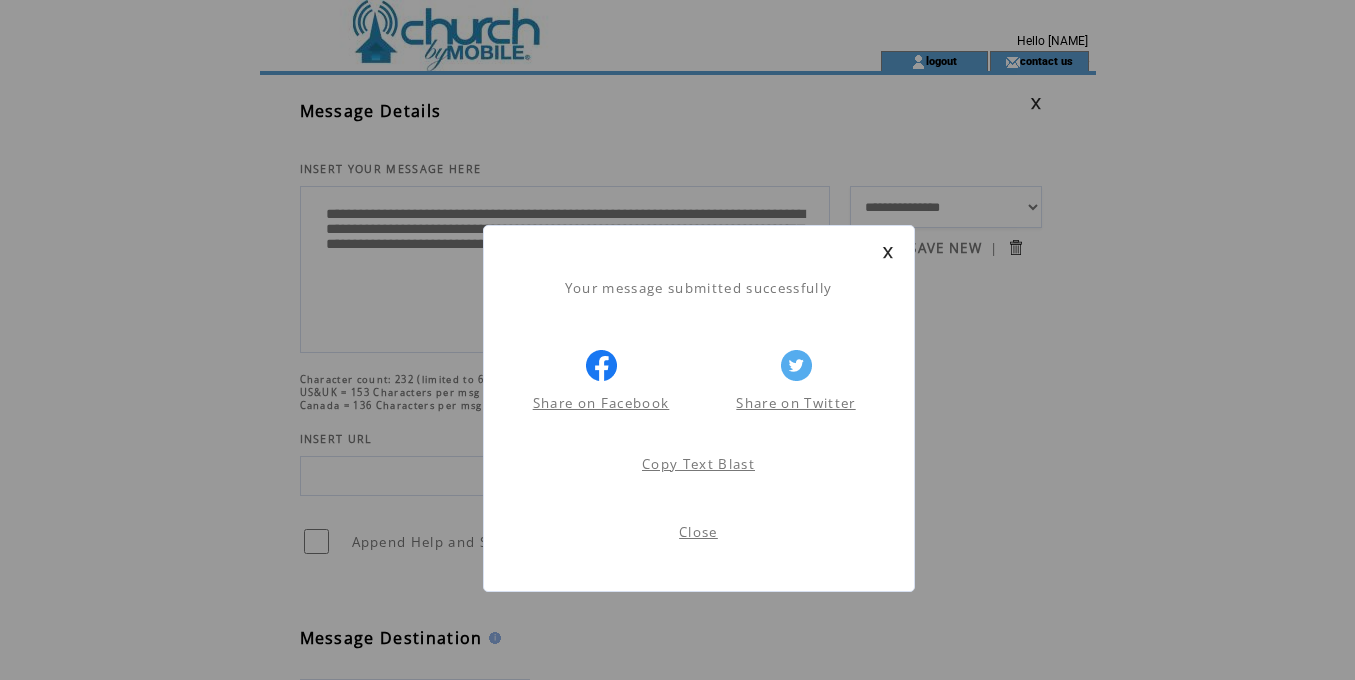 scroll, scrollTop: 1, scrollLeft: 0, axis: vertical 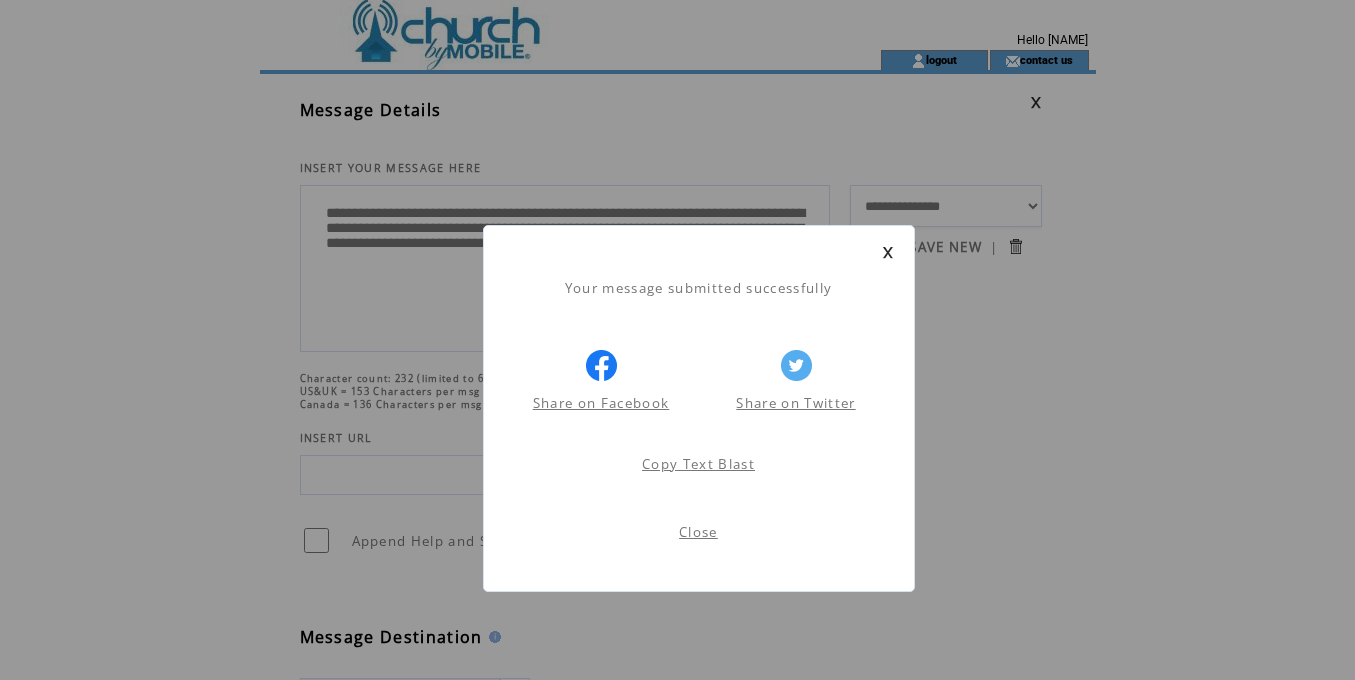 click on "Close" at bounding box center [698, 532] 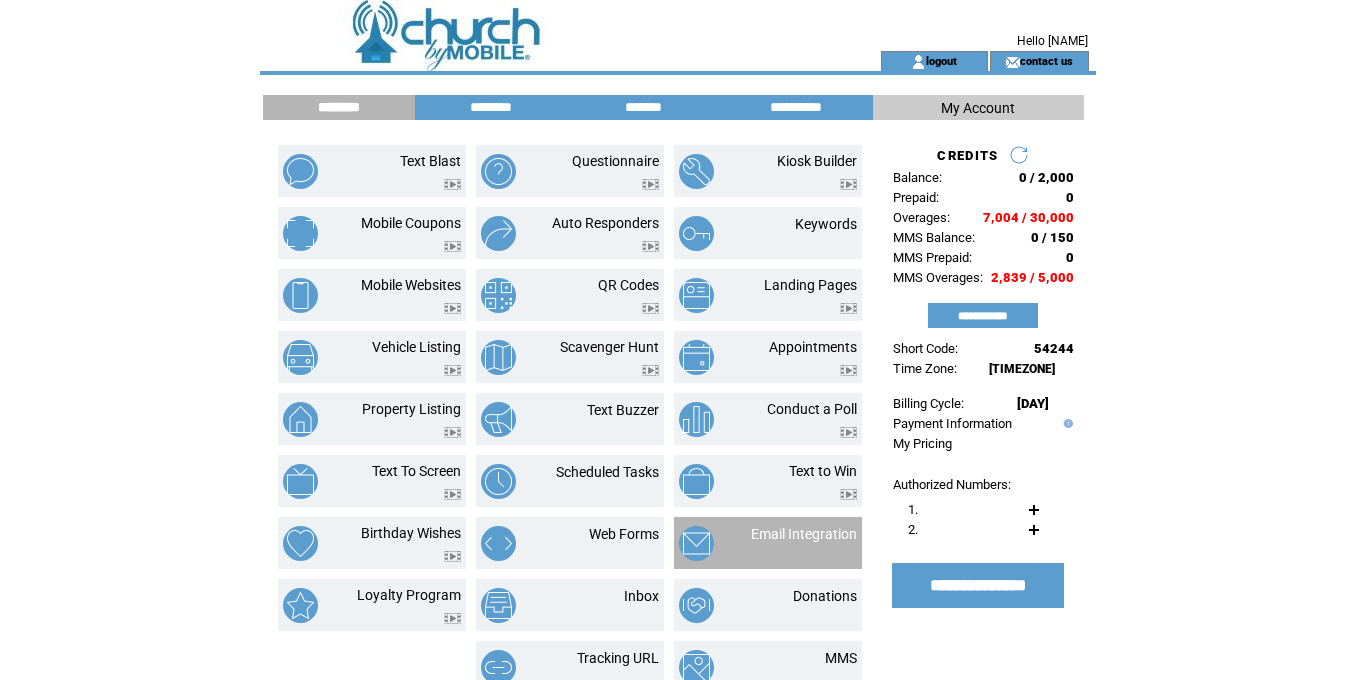 scroll, scrollTop: 0, scrollLeft: 0, axis: both 